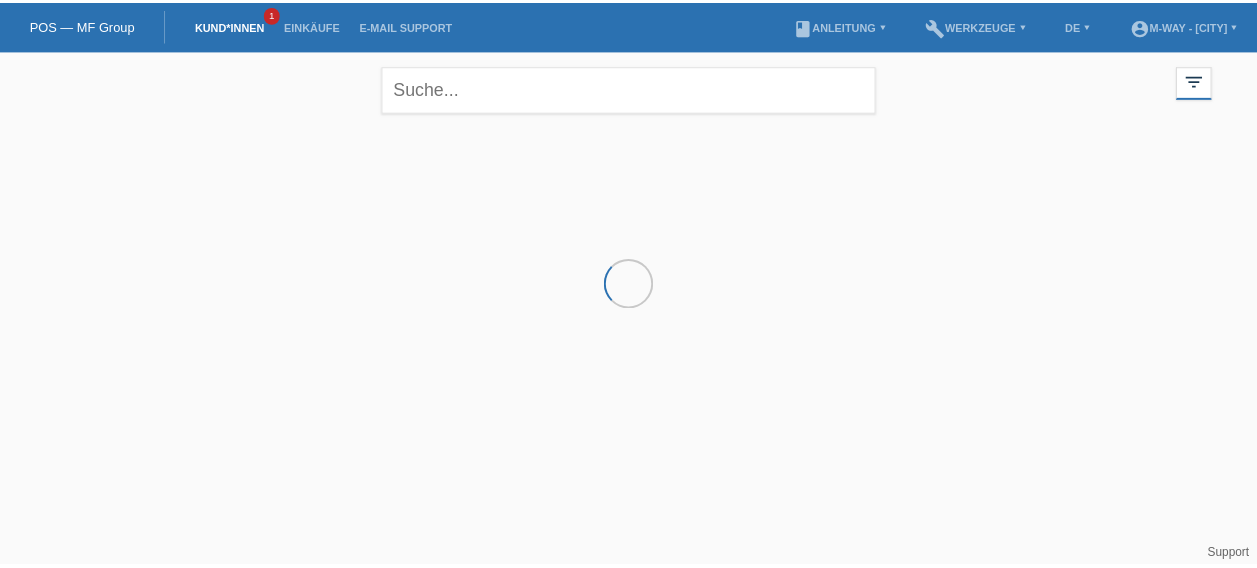 scroll, scrollTop: 0, scrollLeft: 0, axis: both 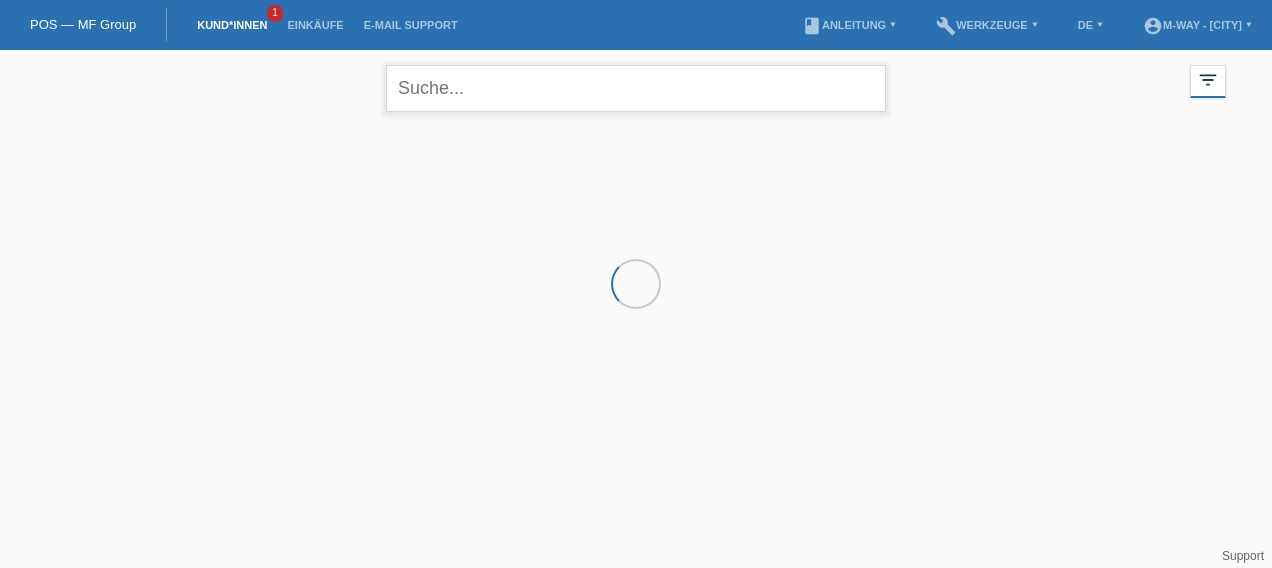 click at bounding box center [636, 88] 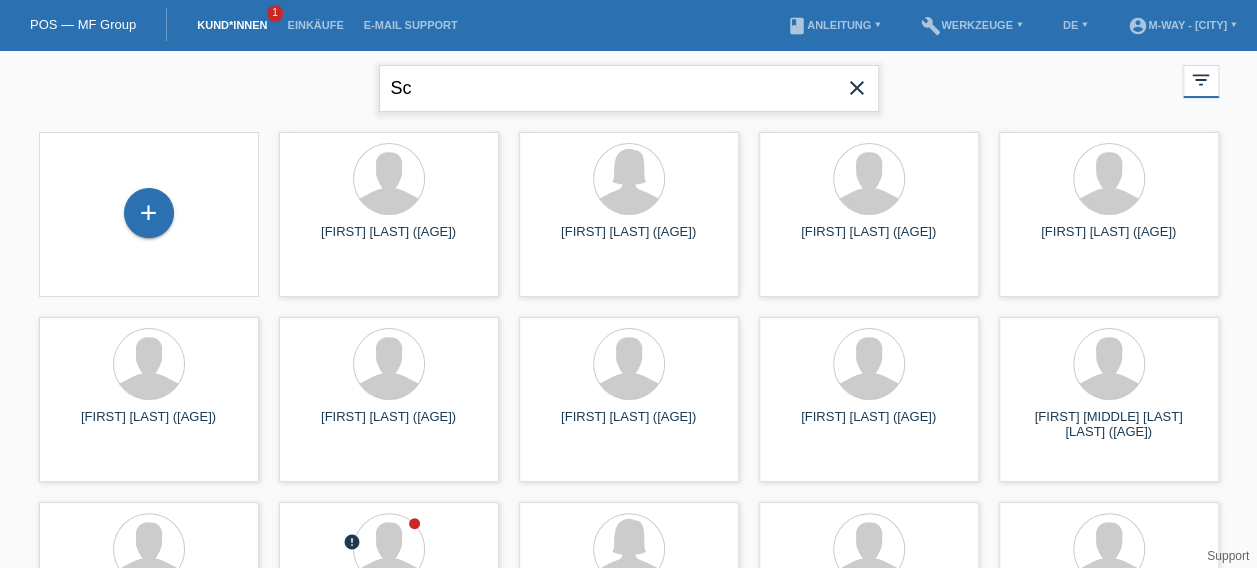 type on "S" 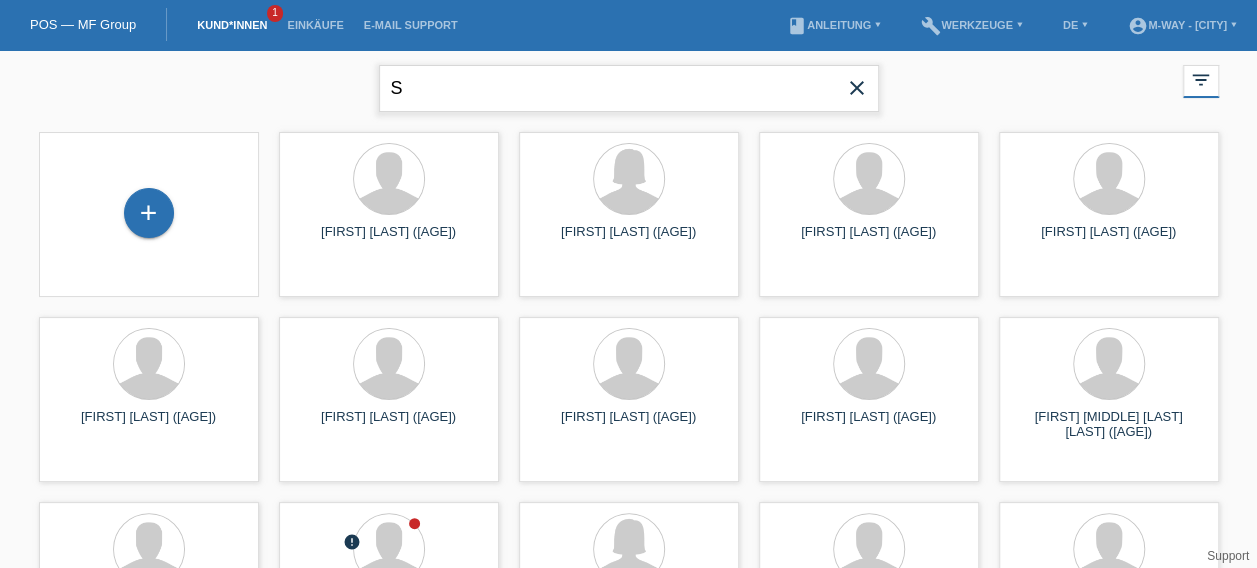 type 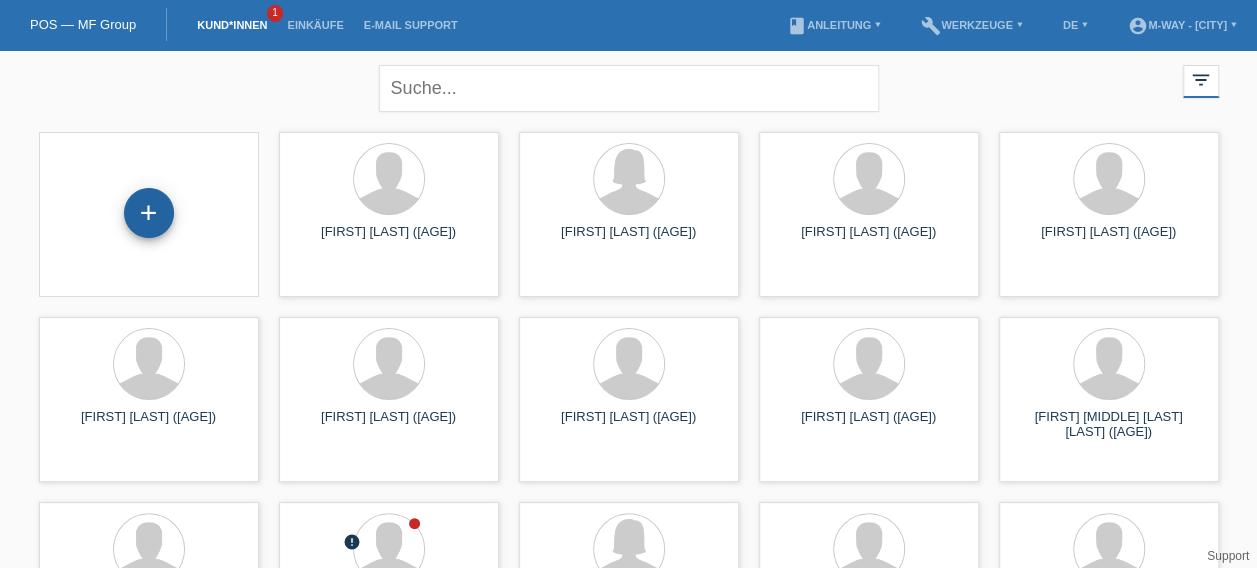 click on "+" at bounding box center (149, 213) 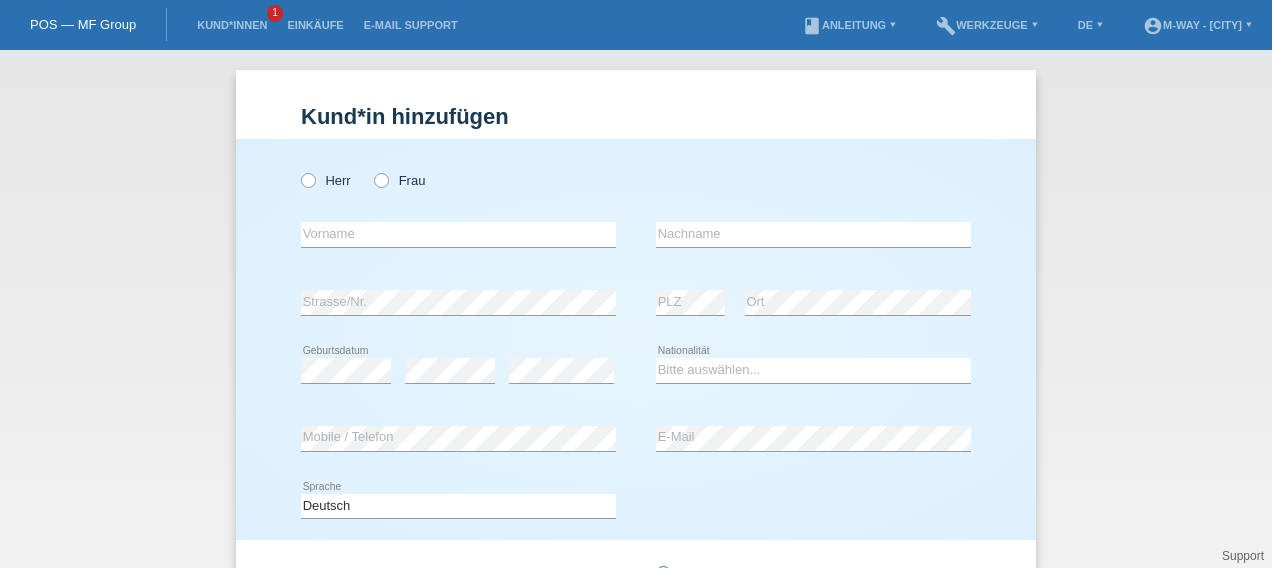 scroll, scrollTop: 0, scrollLeft: 0, axis: both 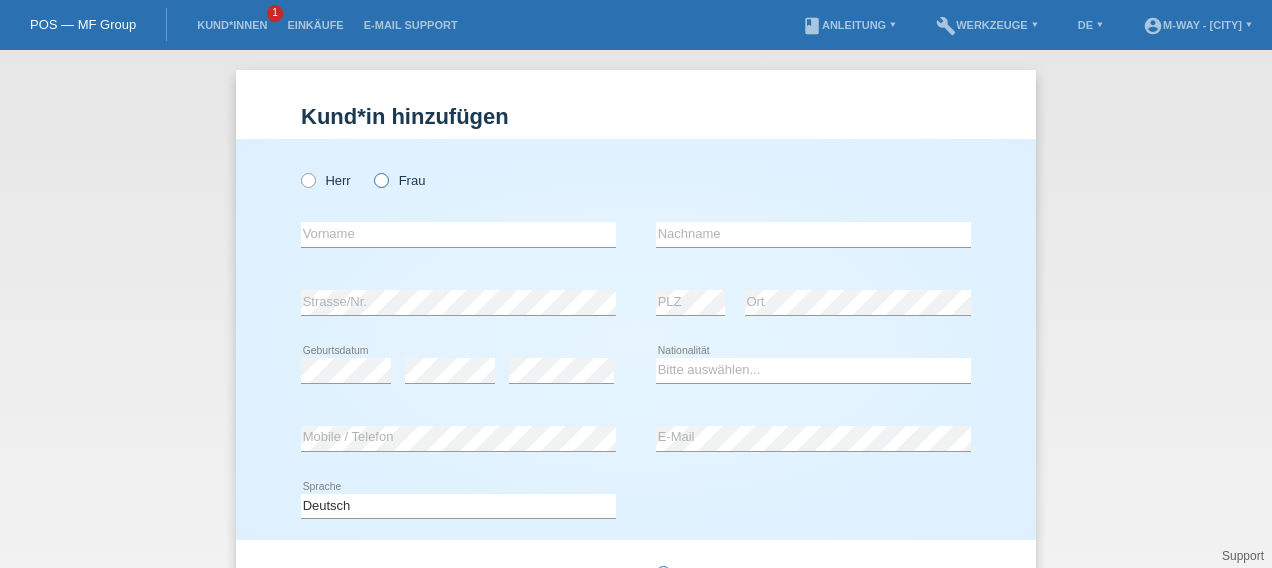 click at bounding box center (371, 170) 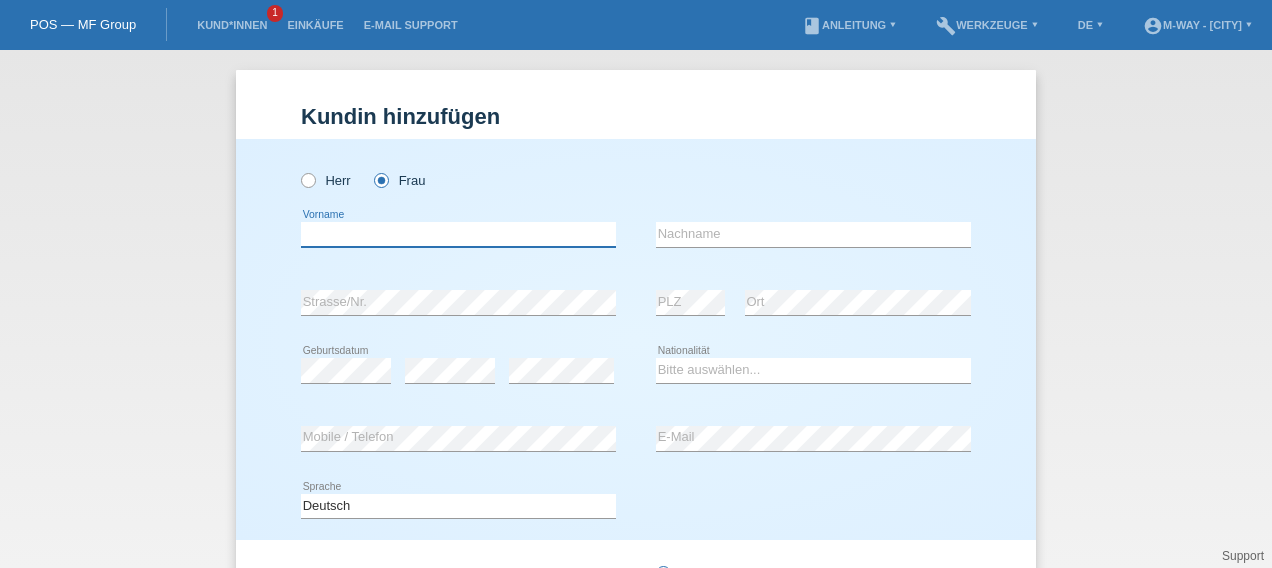 click at bounding box center [458, 234] 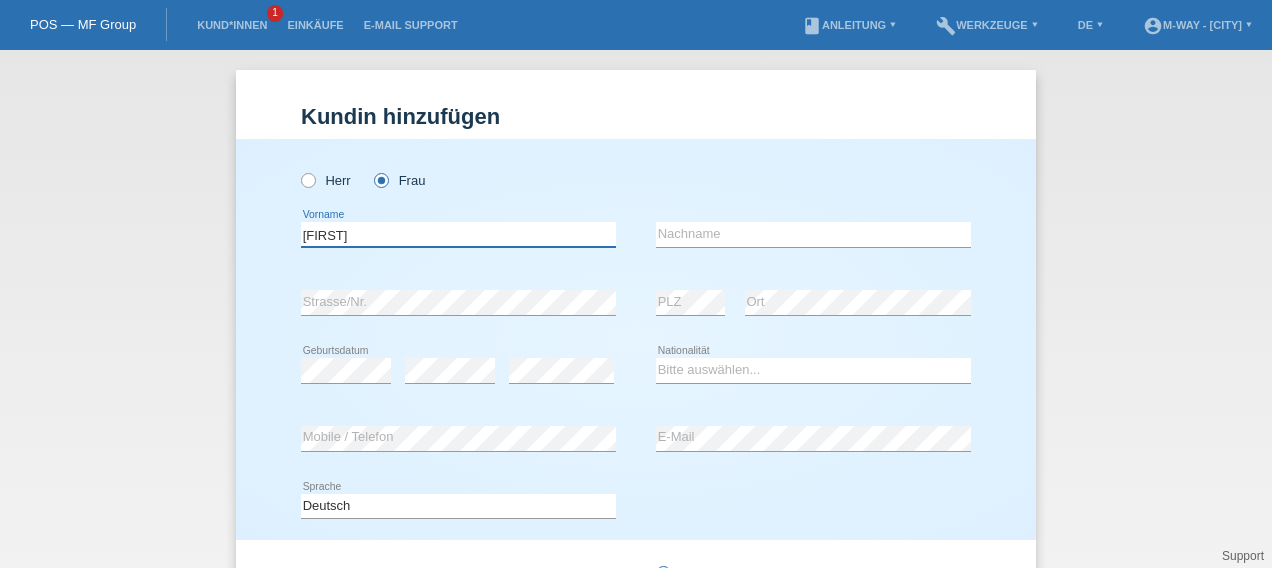 type on "[FIRST]" 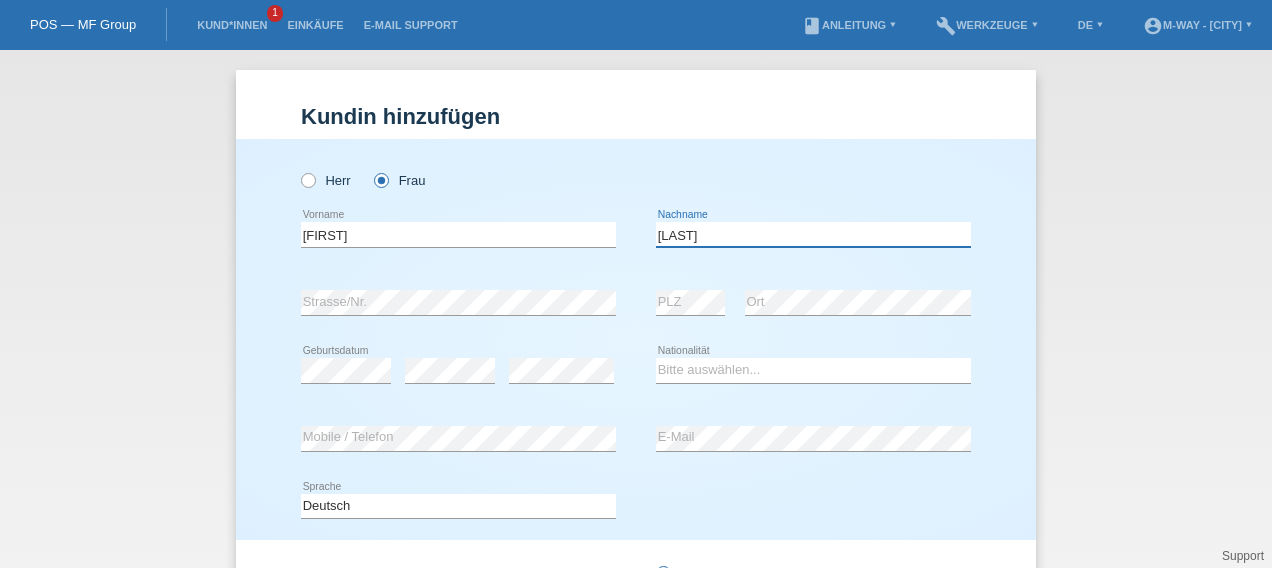 type on "[LAST]" 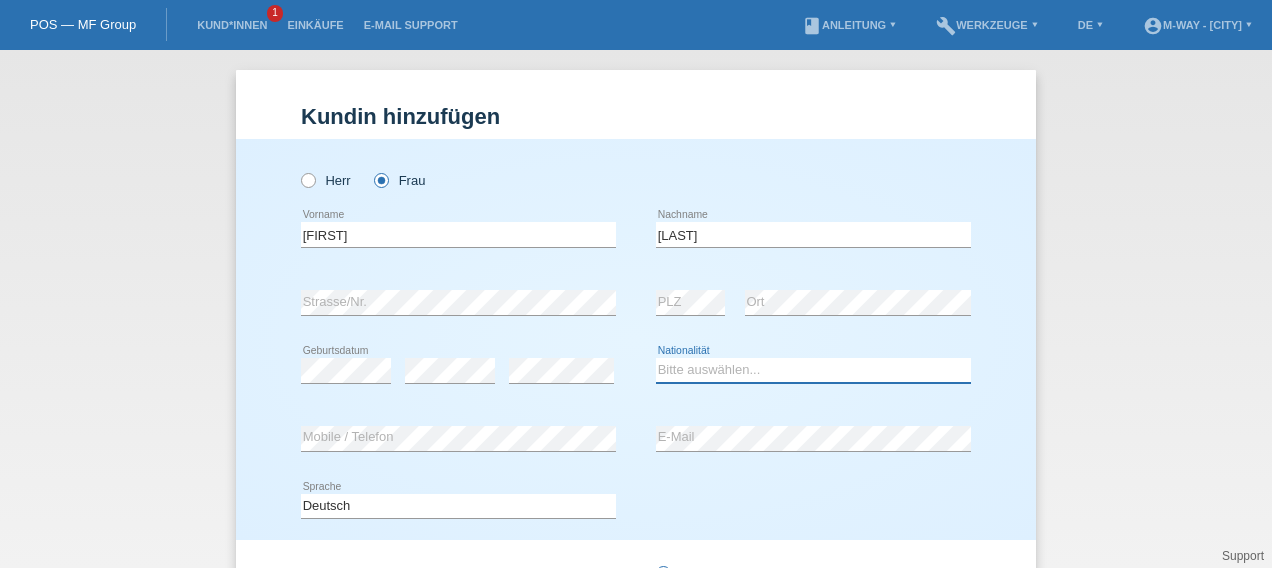 click on "Bitte auswählen...
Schweiz
Deutschland
Liechtenstein
Österreich
------------
Afghanistan
Ägypten
Åland
Albanien
Algerien" at bounding box center (813, 370) 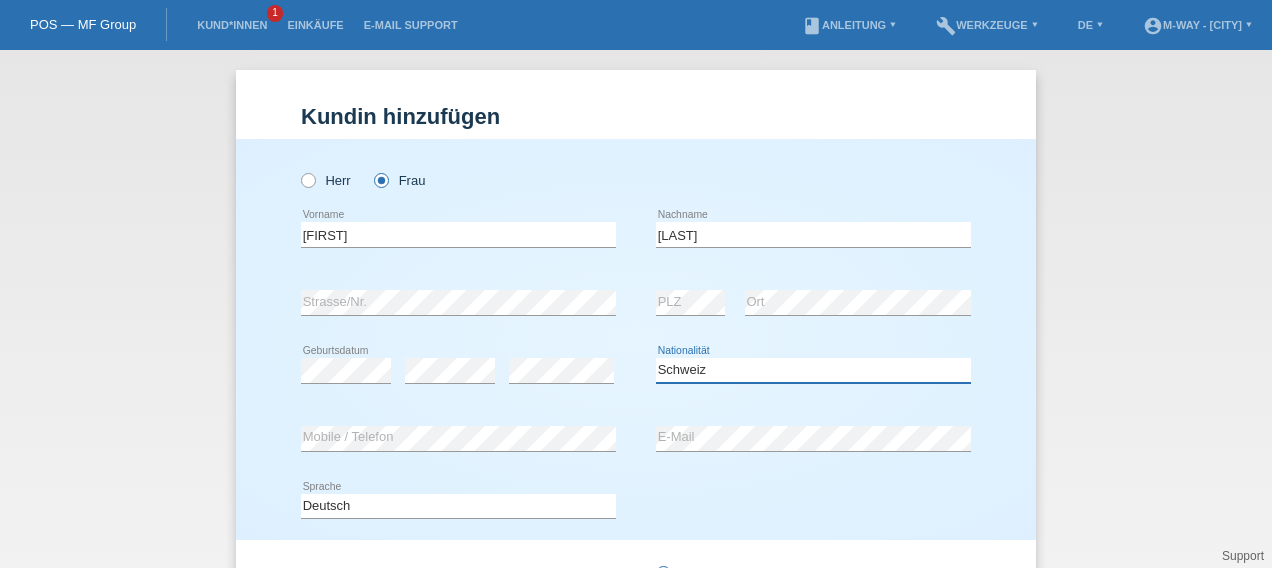 click on "Bitte auswählen...
Schweiz
Deutschland
Liechtenstein
Österreich
------------
Afghanistan
Ägypten
Åland
Albanien
Algerien" at bounding box center [813, 370] 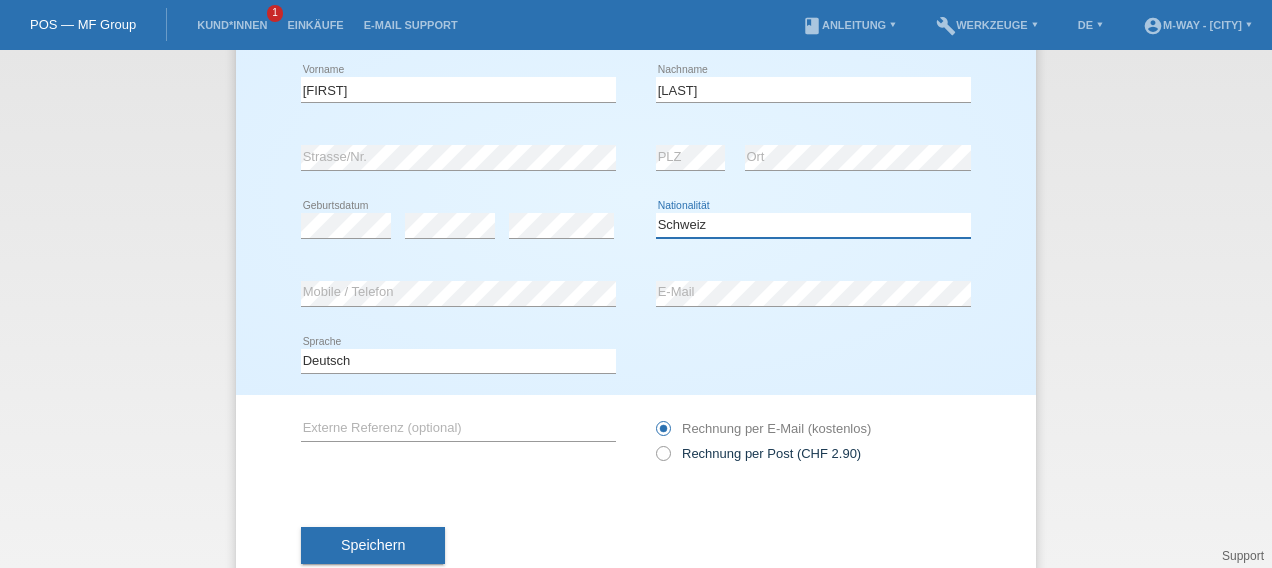 scroll, scrollTop: 199, scrollLeft: 0, axis: vertical 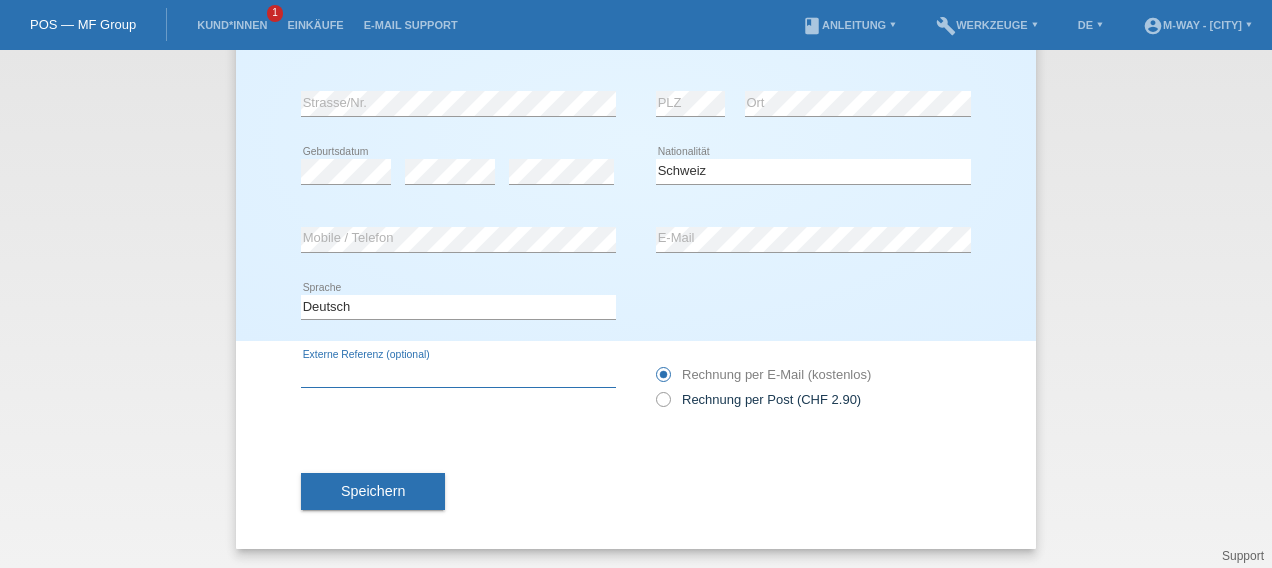 click at bounding box center [458, 374] 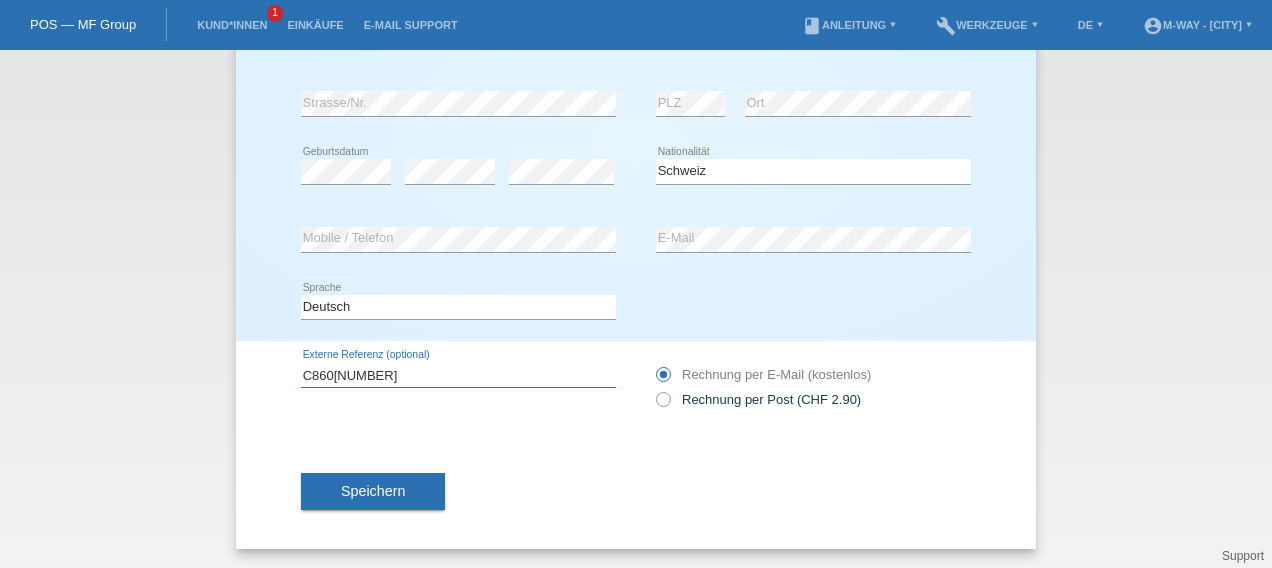 click on "C8606462" at bounding box center (458, 374) 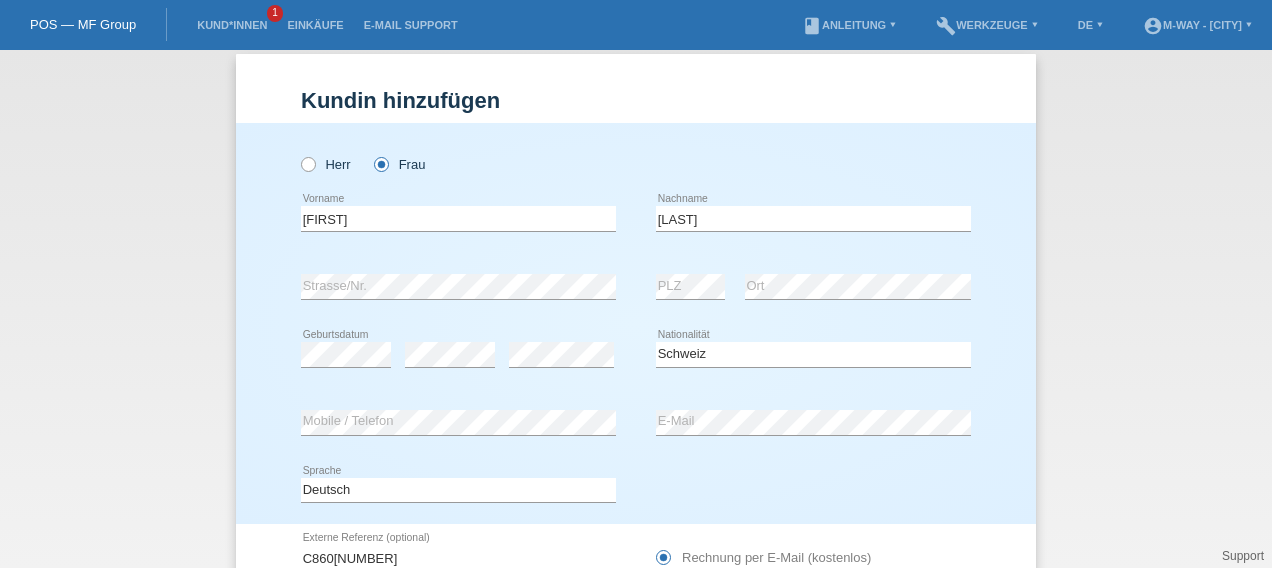 scroll, scrollTop: 14, scrollLeft: 0, axis: vertical 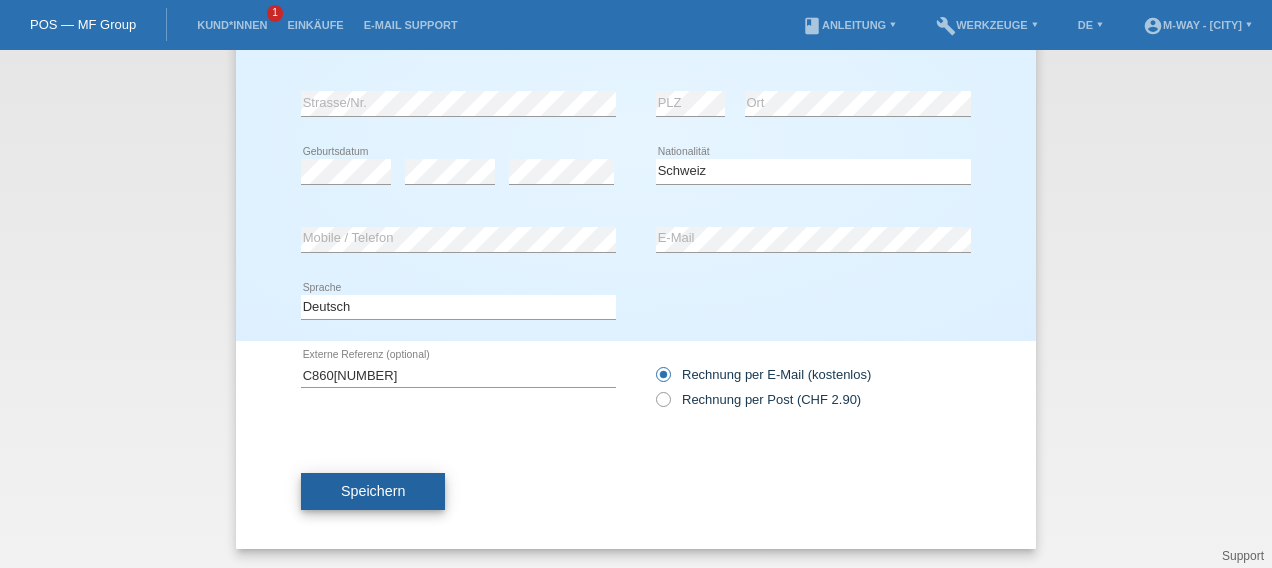 click on "Speichern" at bounding box center (373, 492) 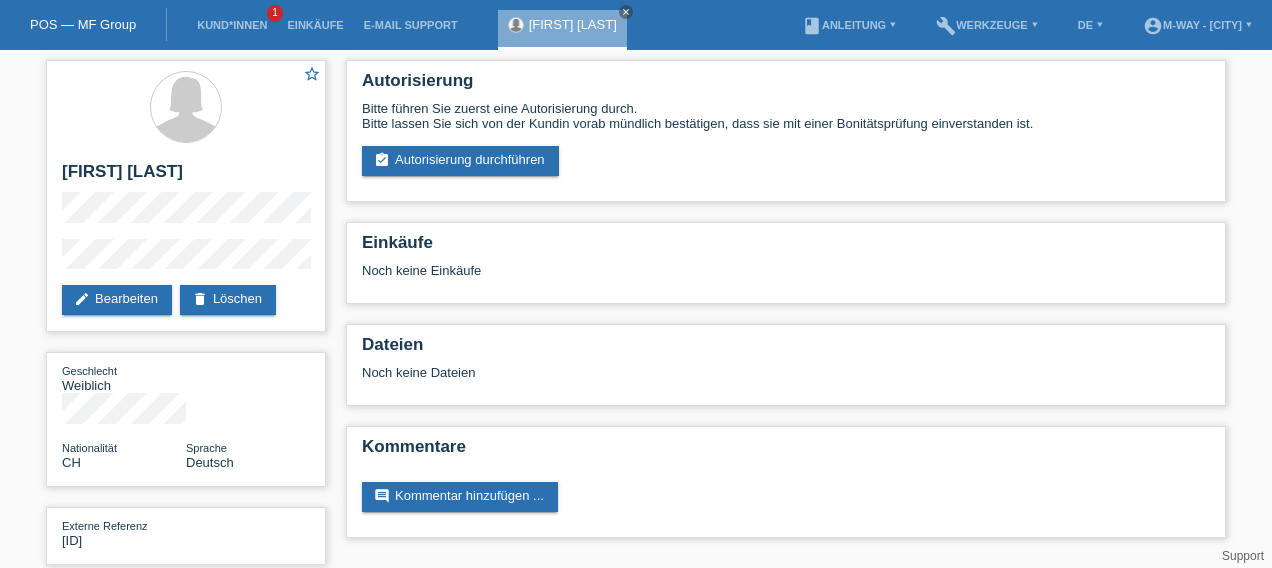scroll, scrollTop: 0, scrollLeft: 0, axis: both 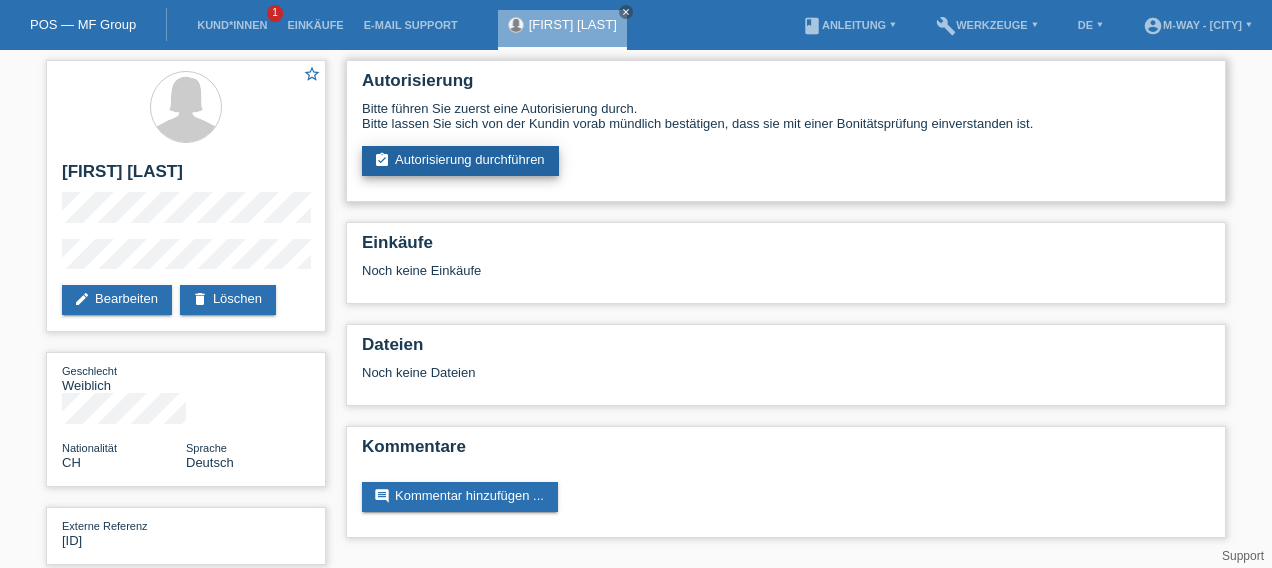 click on "assignment_turned_in  Autorisierung durchführen" at bounding box center [460, 161] 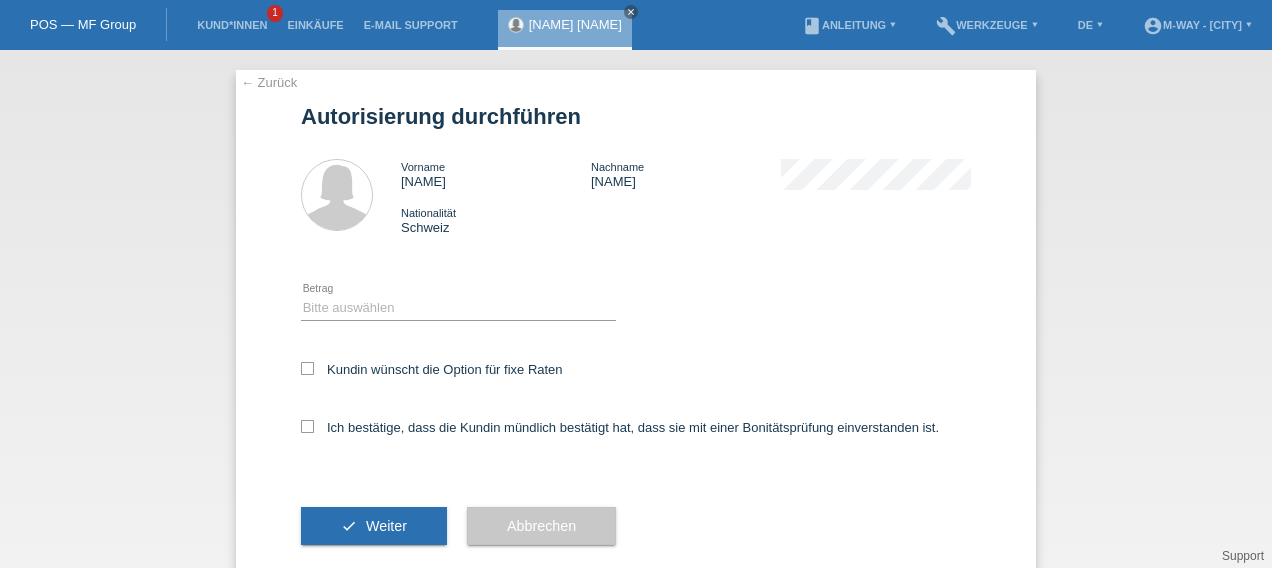 scroll, scrollTop: 0, scrollLeft: 0, axis: both 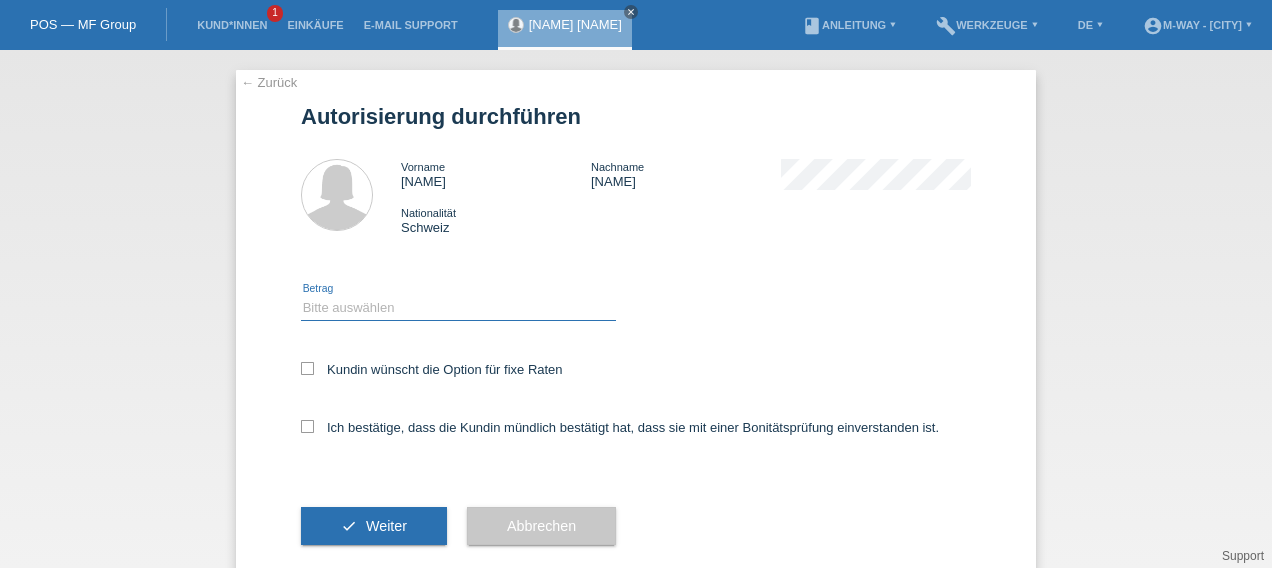 click on "Bitte auswählen
CHF 1.00 - CHF 499.00
CHF 500.00 - CHF 1'999.00
CHF 2'000.00 - CHF 15'000.00" at bounding box center (458, 308) 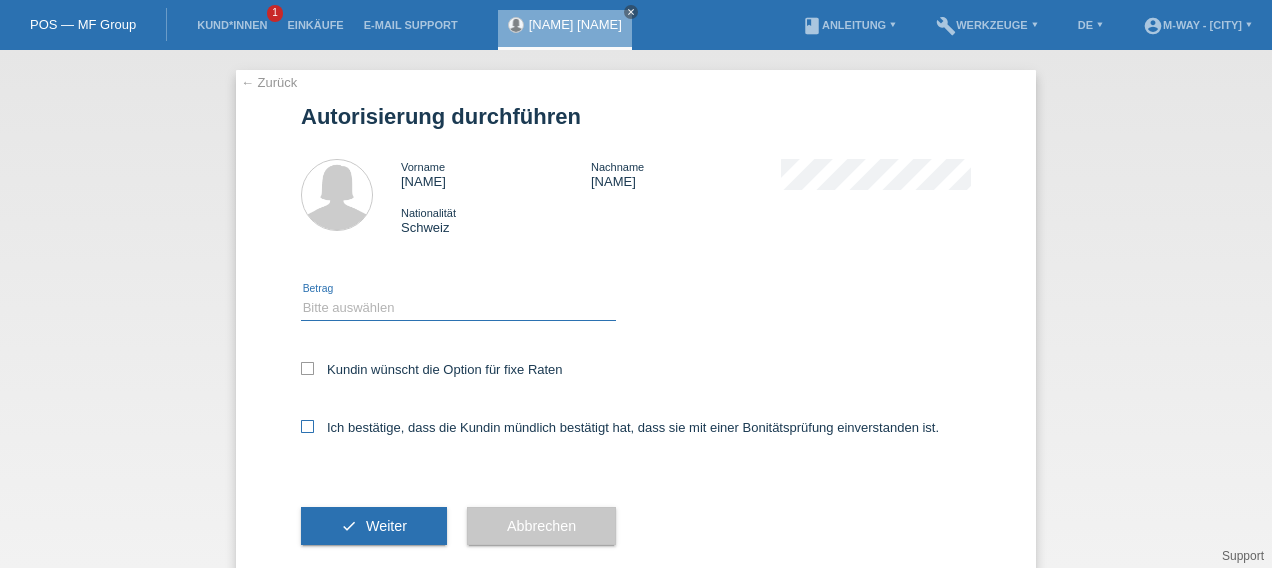 select on "3" 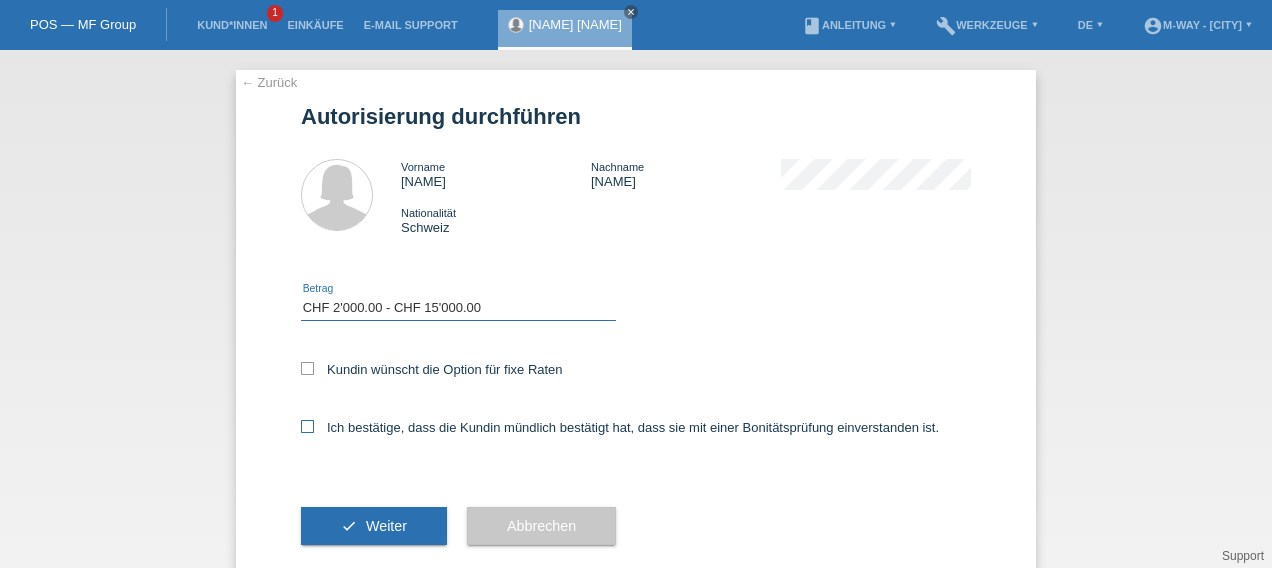 click on "Bitte auswählen
CHF 1.00 - CHF 499.00
CHF 500.00 - CHF 1'999.00
CHF 2'000.00 - CHF 15'000.00" at bounding box center [458, 308] 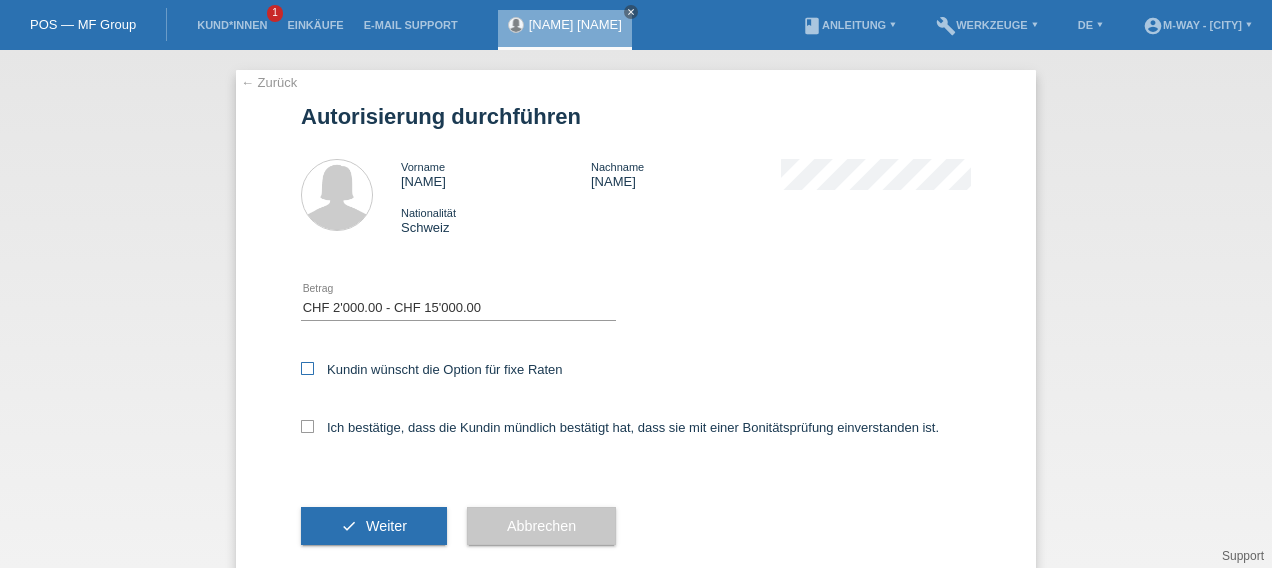click at bounding box center [307, 368] 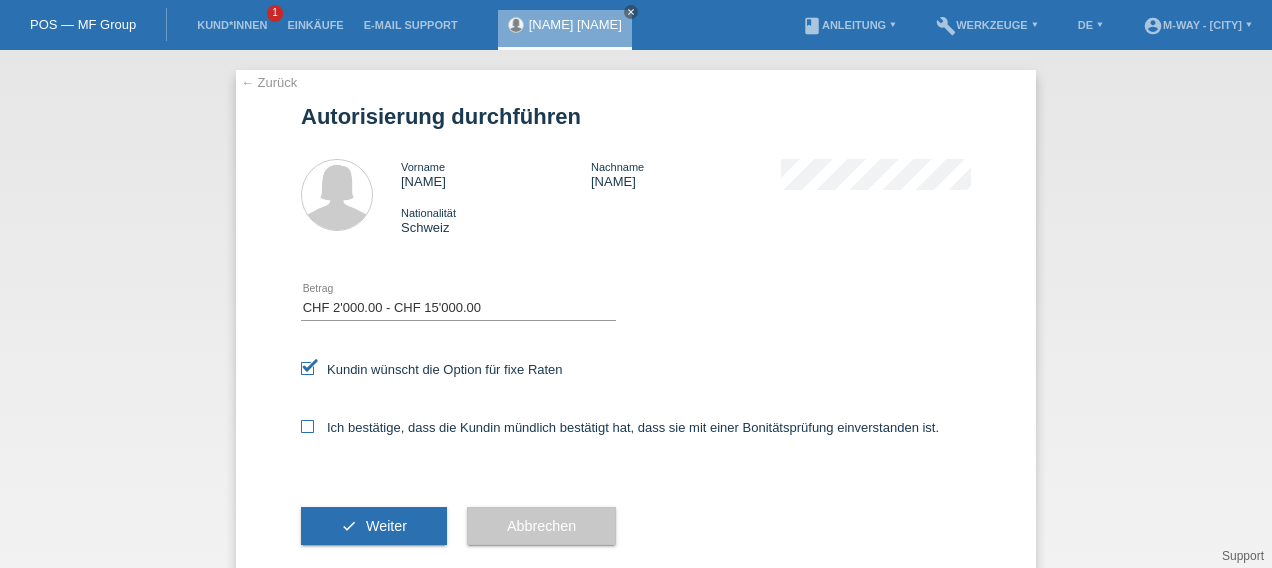 click at bounding box center [307, 426] 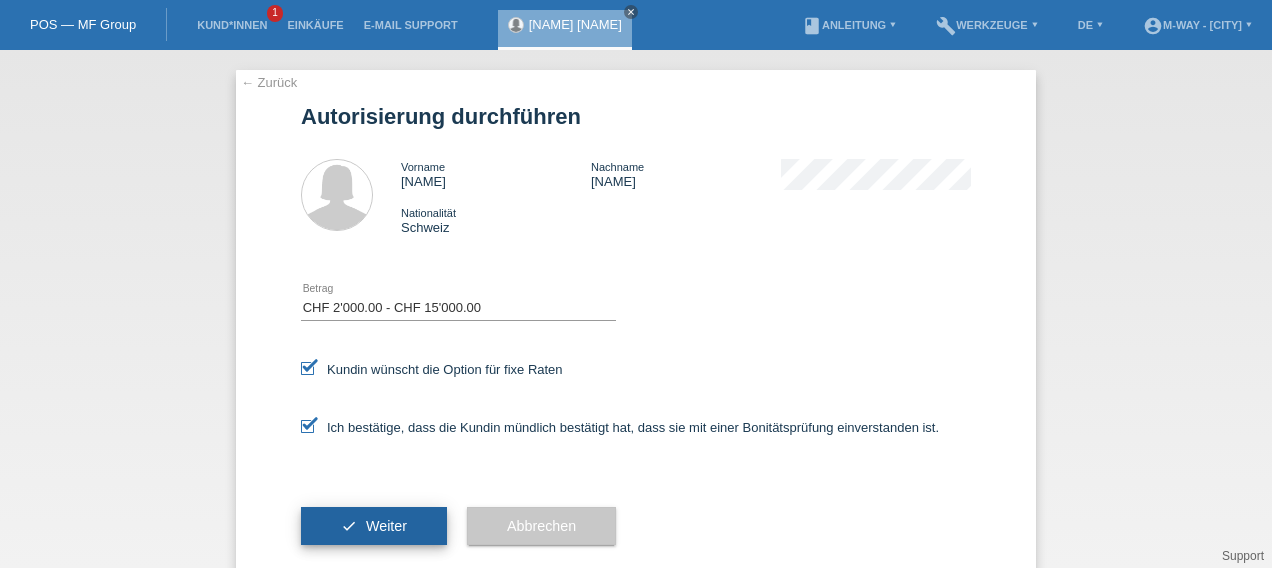 click on "Weiter" at bounding box center [386, 526] 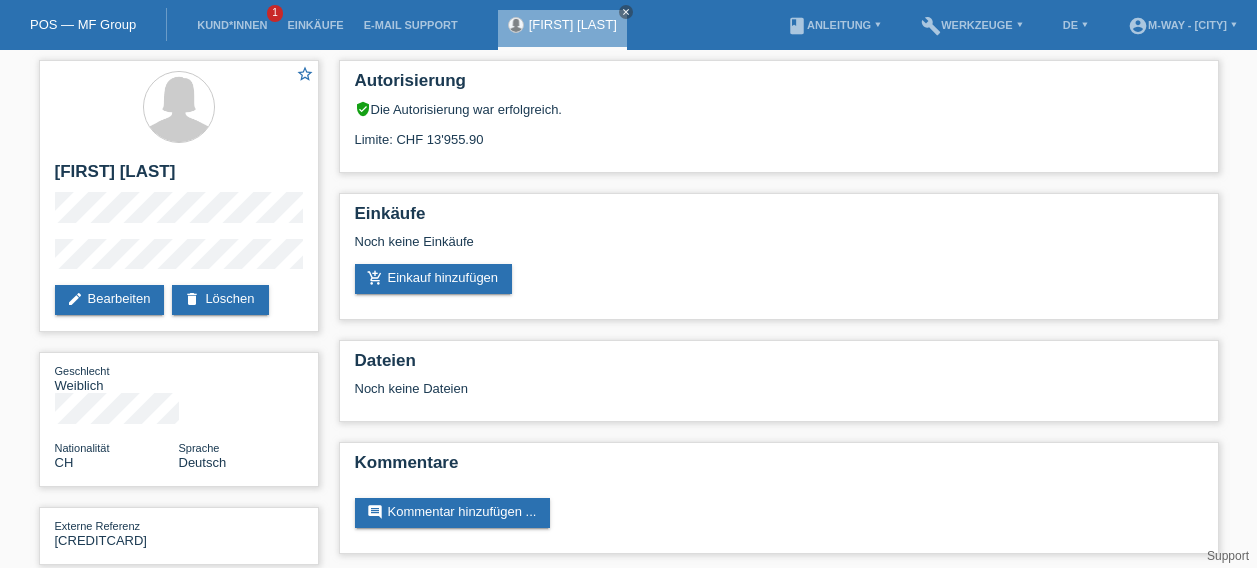 scroll, scrollTop: 0, scrollLeft: 0, axis: both 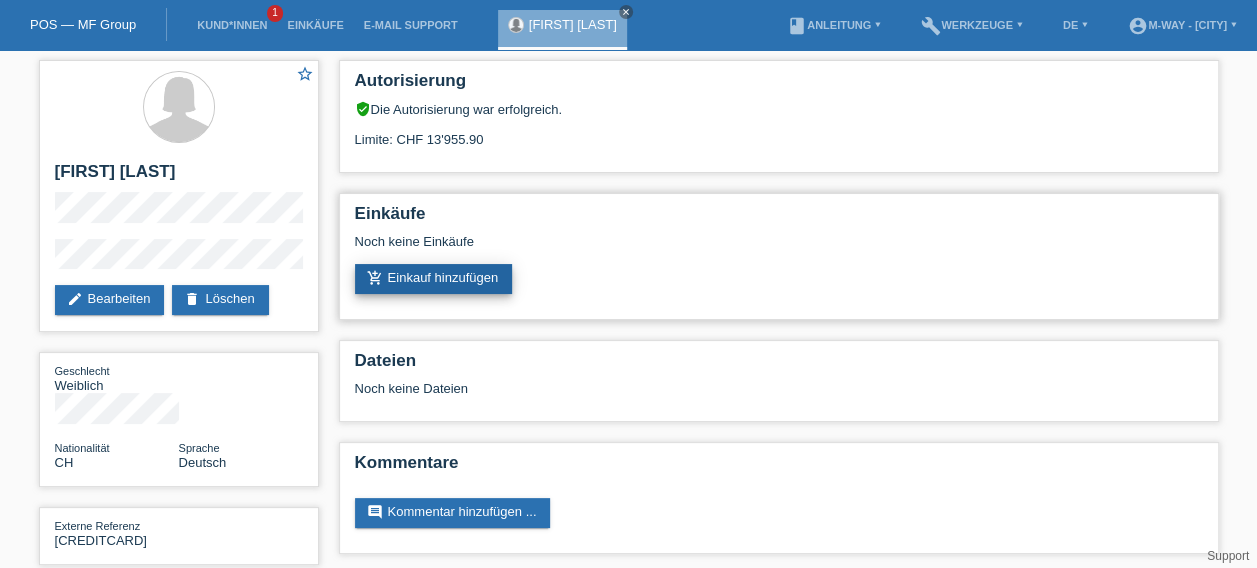 click on "add_shopping_cart  Einkauf hinzufügen" at bounding box center (434, 279) 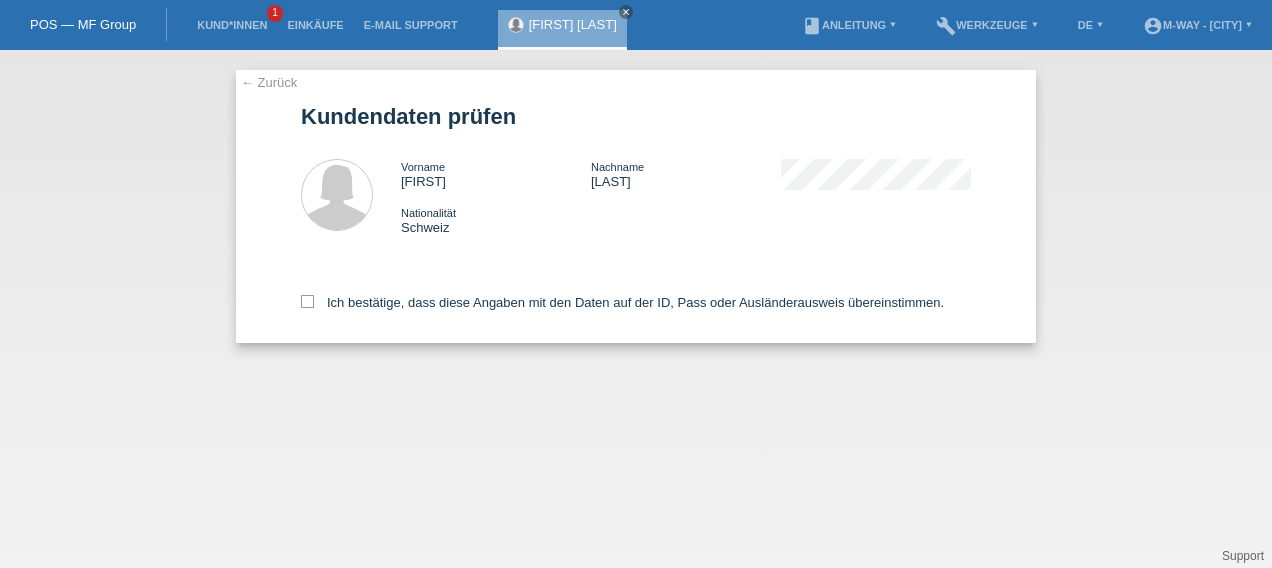 scroll, scrollTop: 0, scrollLeft: 0, axis: both 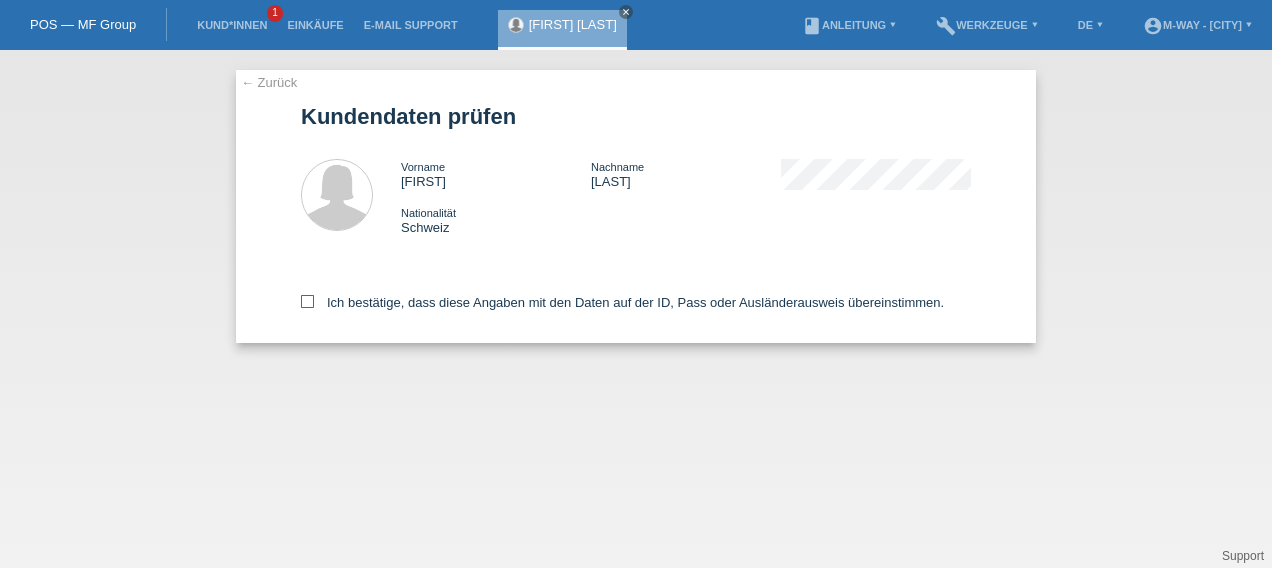 click at bounding box center [307, 301] 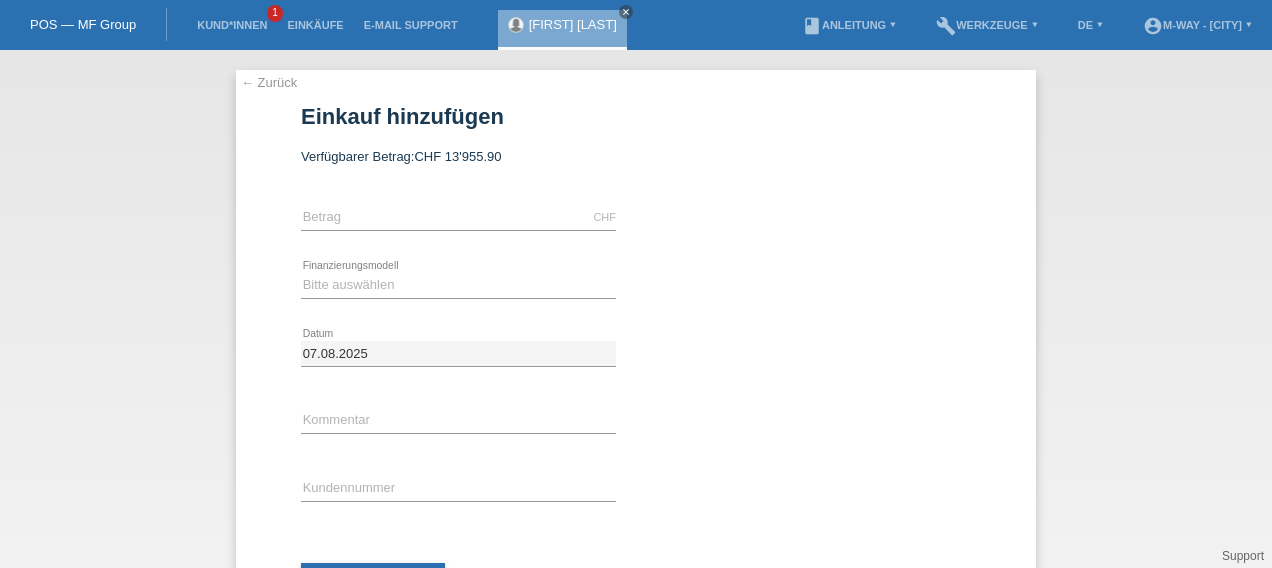 scroll, scrollTop: 0, scrollLeft: 0, axis: both 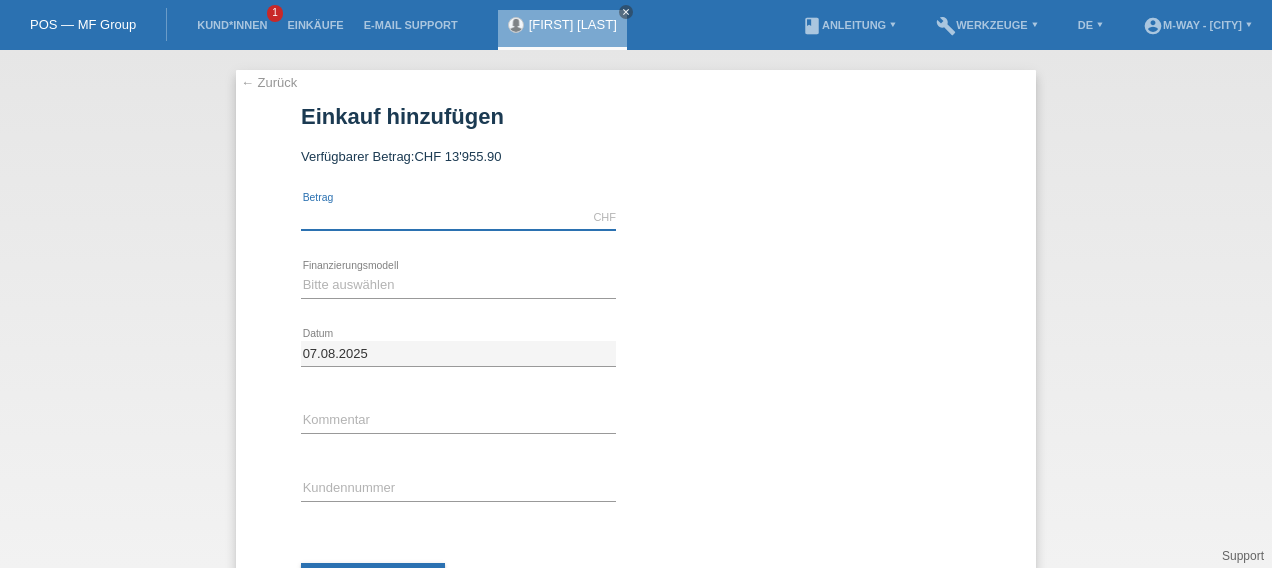 click at bounding box center (458, 217) 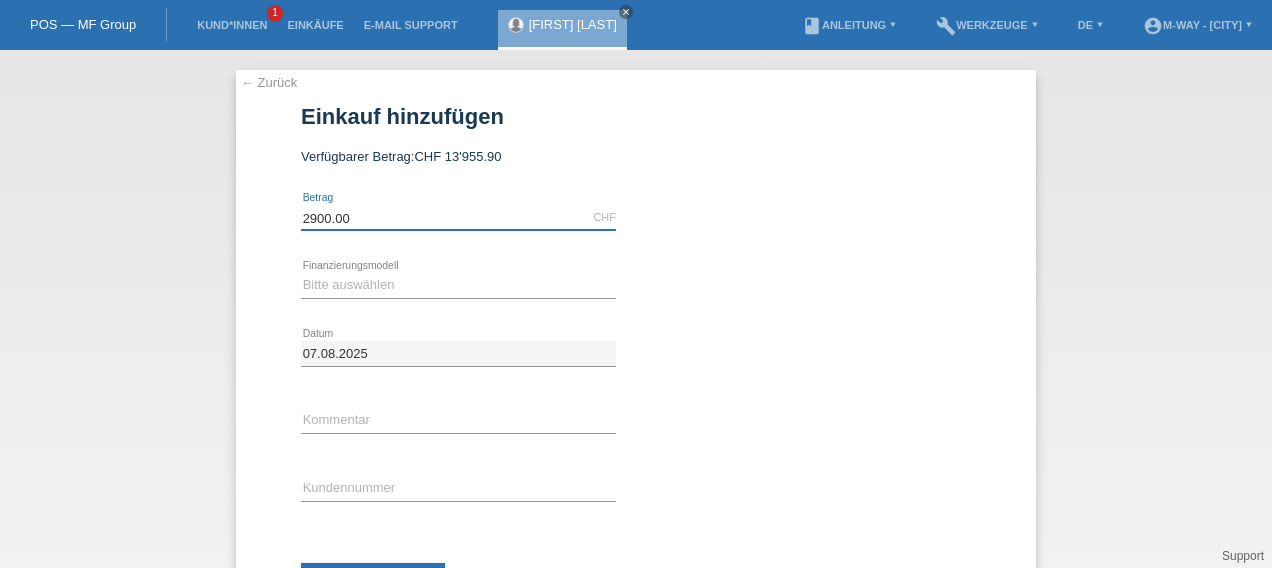 type on "2900.00" 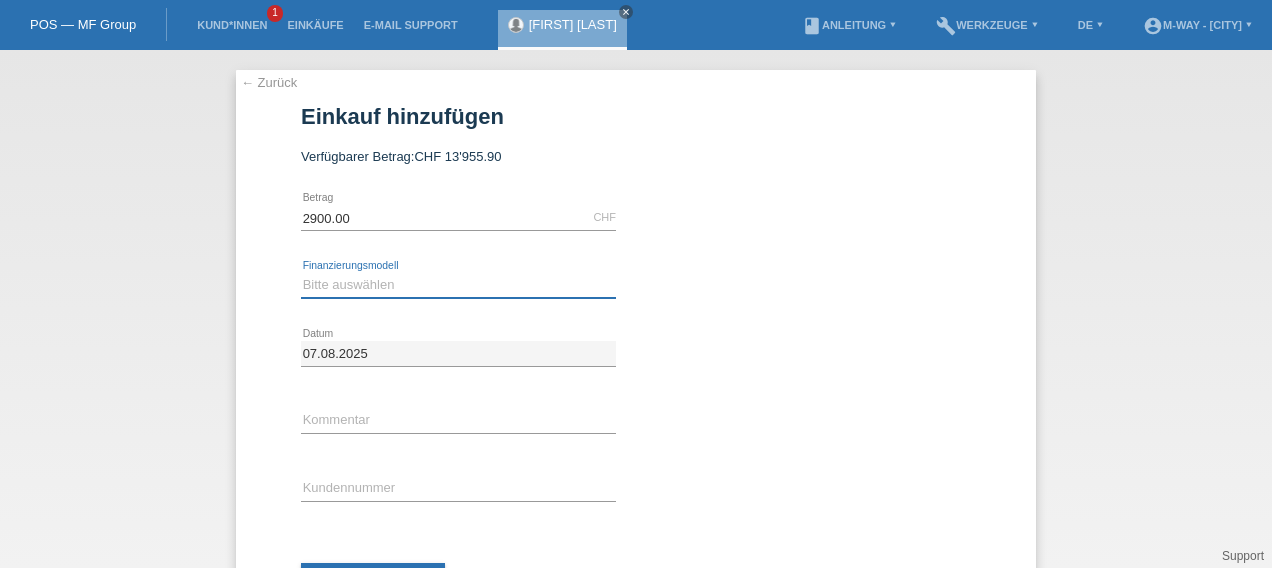 click on "Bitte auswählen
Fixe Raten
Kauf auf Rechnung mit Teilzahlungsoption" at bounding box center [458, 285] 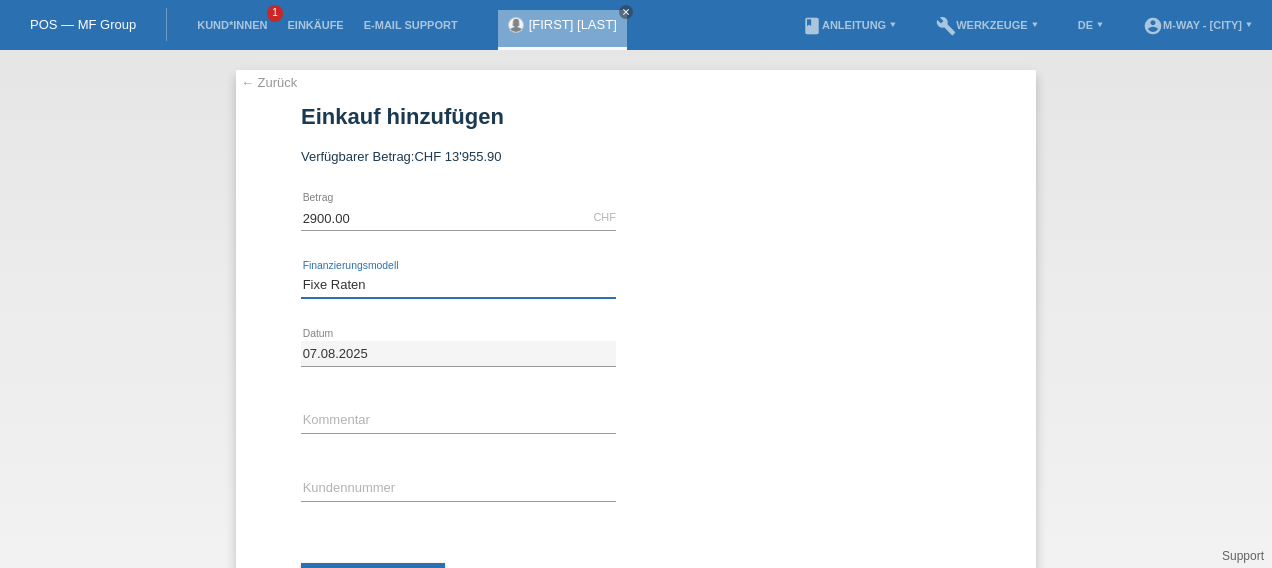 click on "Bitte auswählen
Fixe Raten
Kauf auf Rechnung mit Teilzahlungsoption" at bounding box center [458, 285] 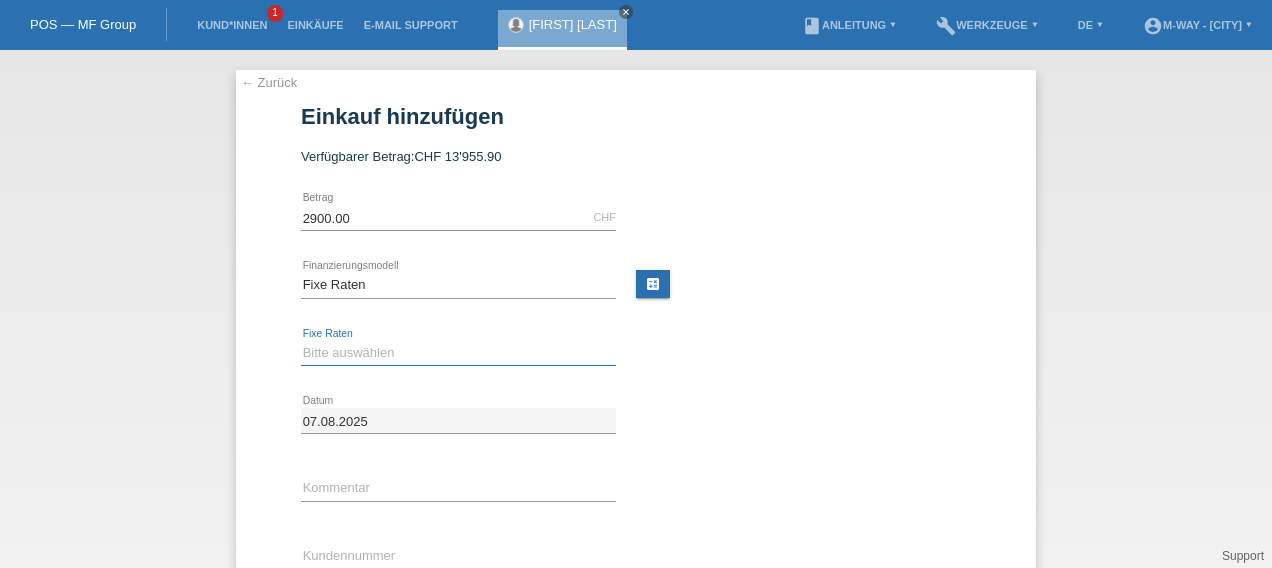 click on "Bitte auswählen
4 Raten
5 Raten
6 Raten
7 Raten
8 Raten
9 Raten
10 Raten
11 Raten" at bounding box center [458, 353] 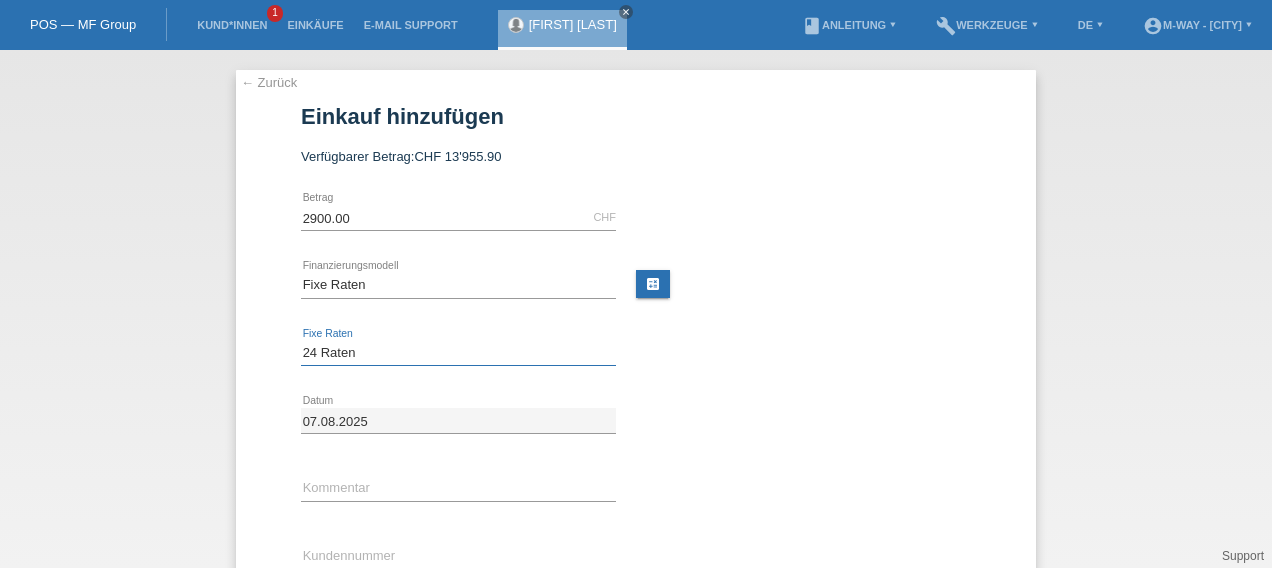 click on "Bitte auswählen
4 Raten
5 Raten
6 Raten
7 Raten
8 Raten
9 Raten
10 Raten
11 Raten" at bounding box center (458, 353) 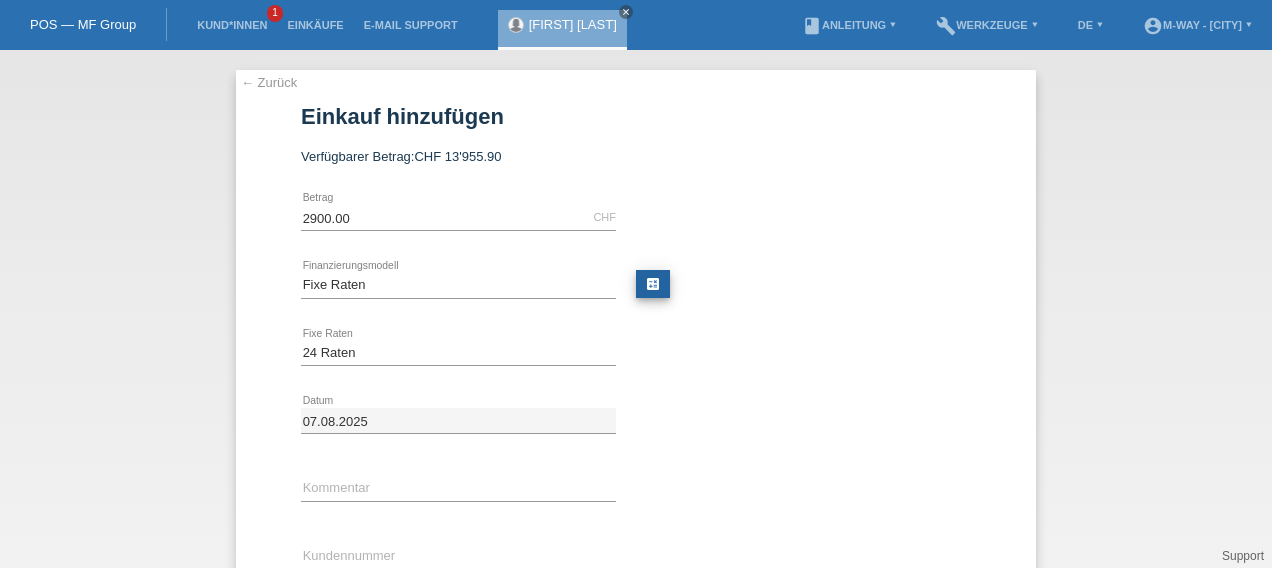 click on "calculate" at bounding box center (653, 284) 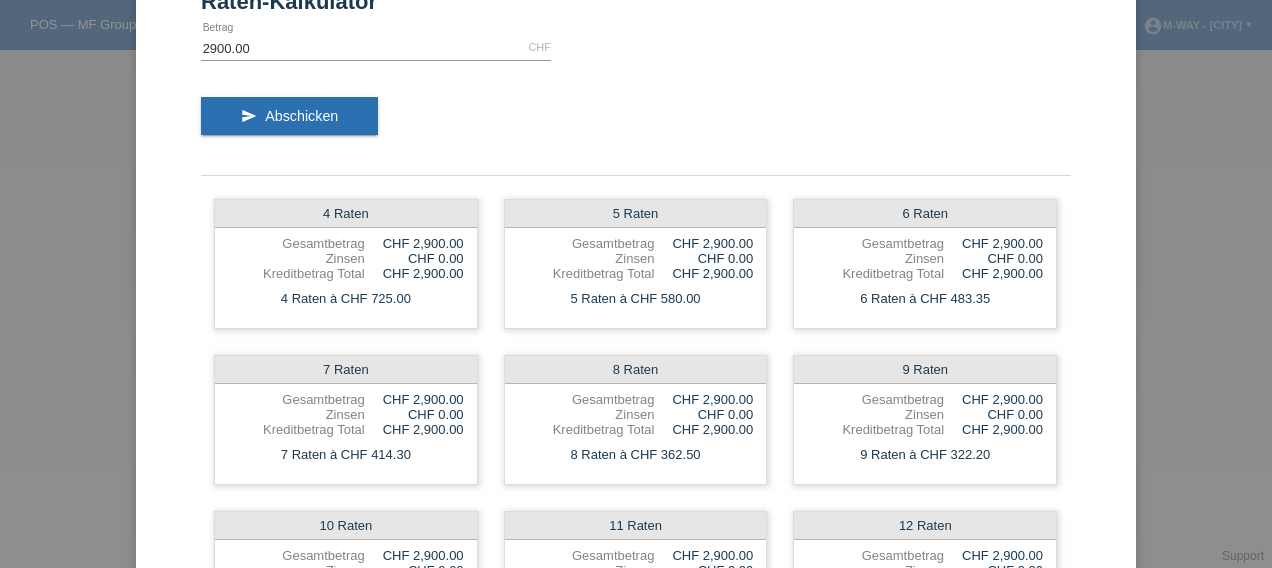 scroll, scrollTop: 0, scrollLeft: 0, axis: both 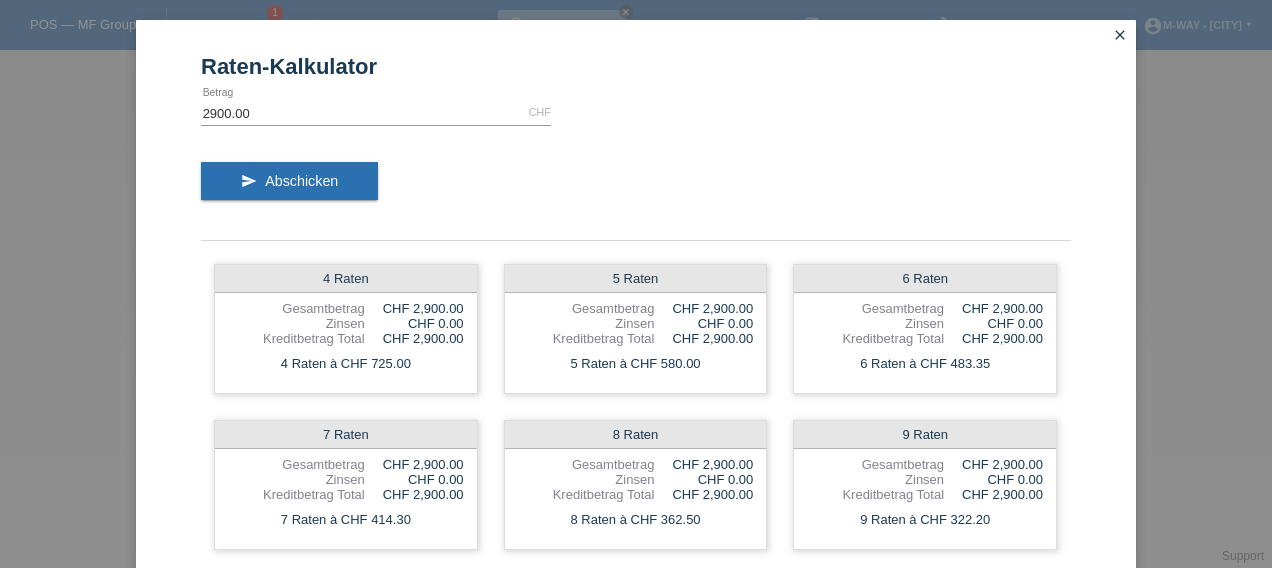 click on "close" at bounding box center (1120, 35) 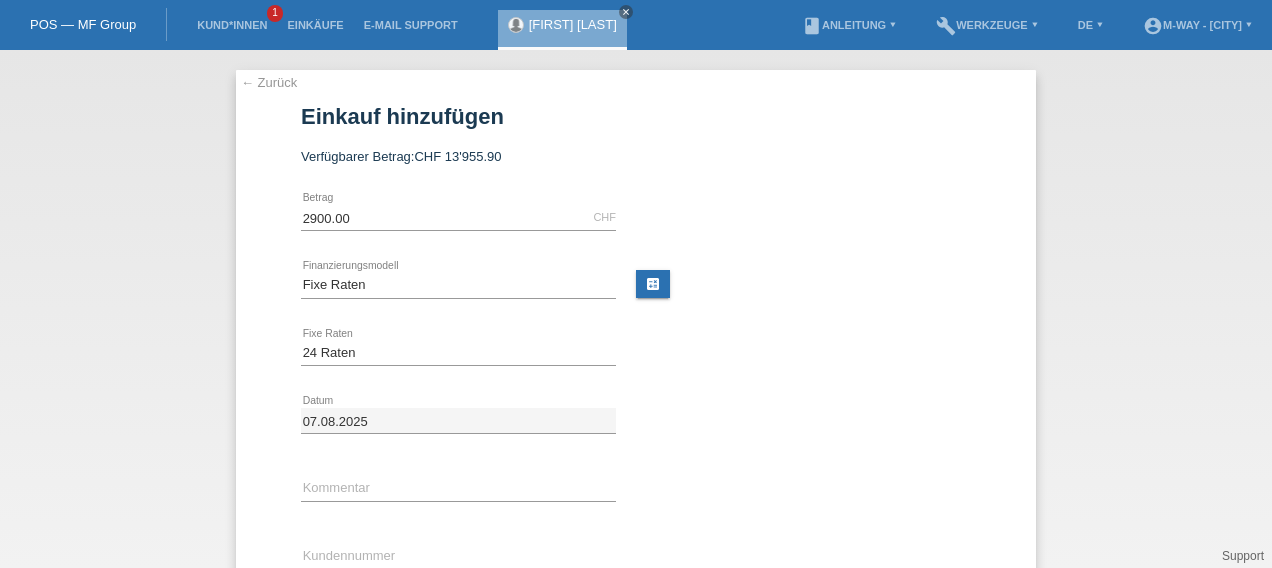 click on "← Zurück" at bounding box center [269, 82] 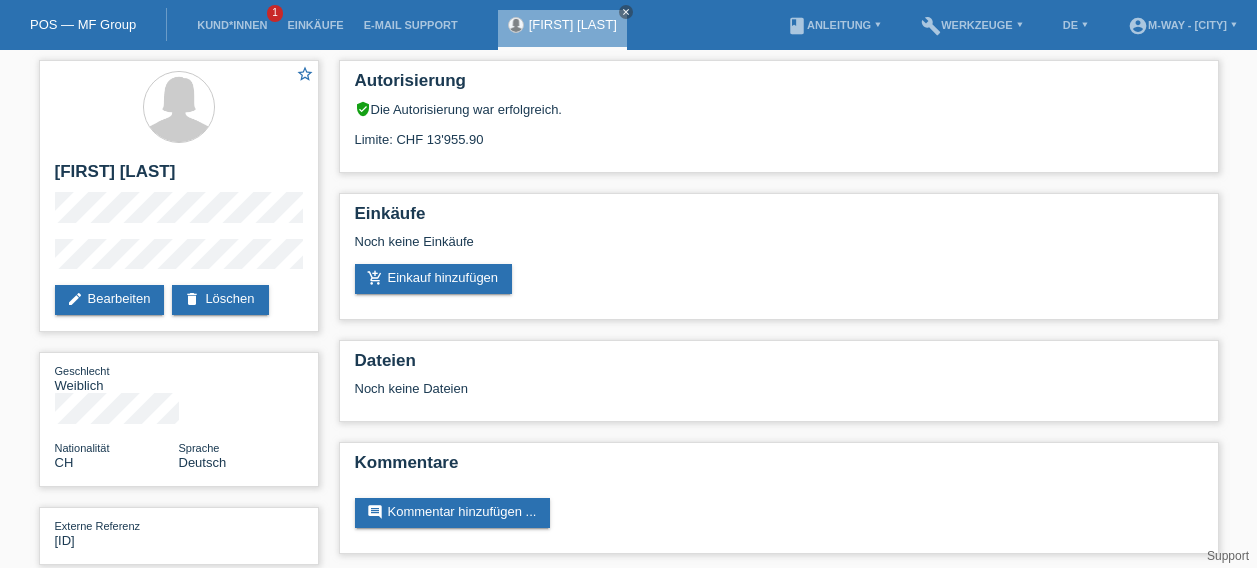 scroll, scrollTop: 0, scrollLeft: 0, axis: both 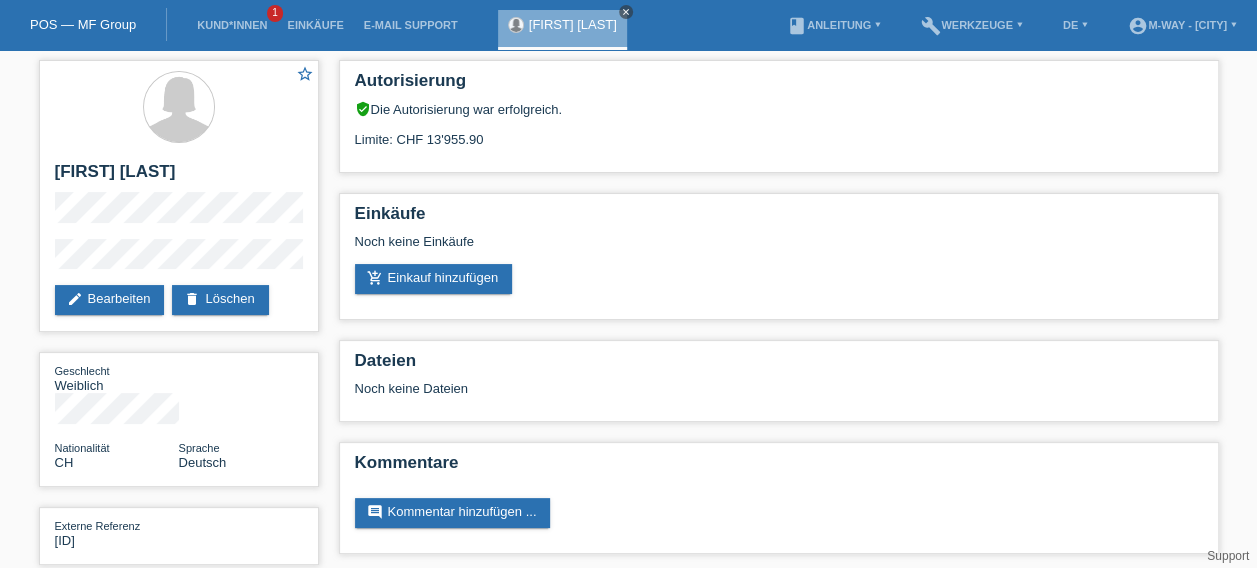 click on "close" at bounding box center [626, 12] 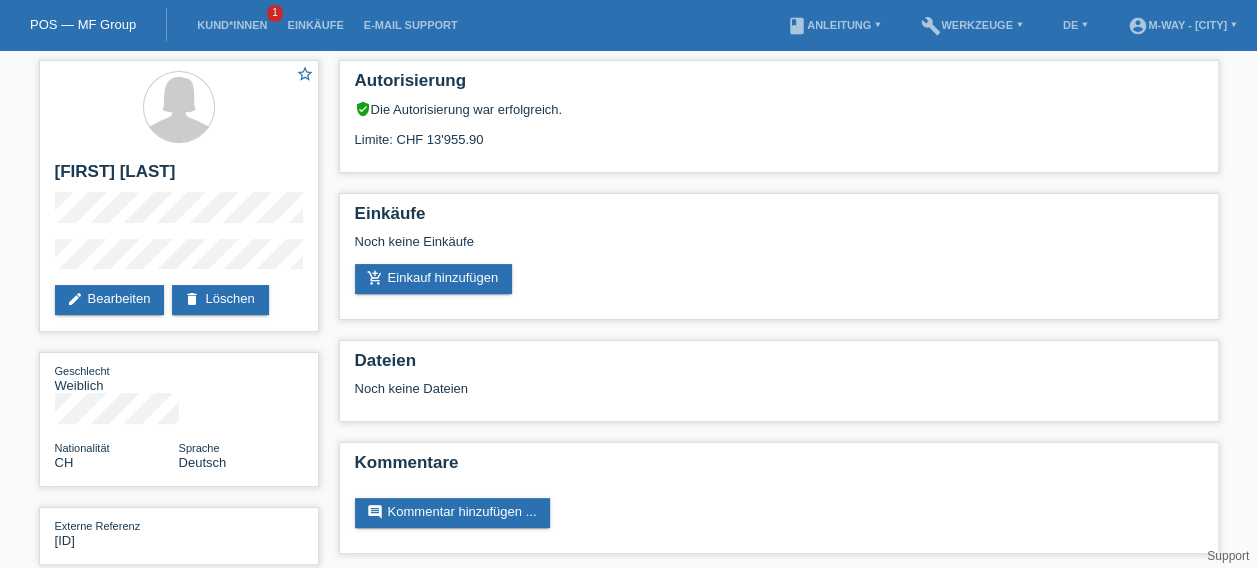 click on "POS — MF Group" at bounding box center [83, 24] 